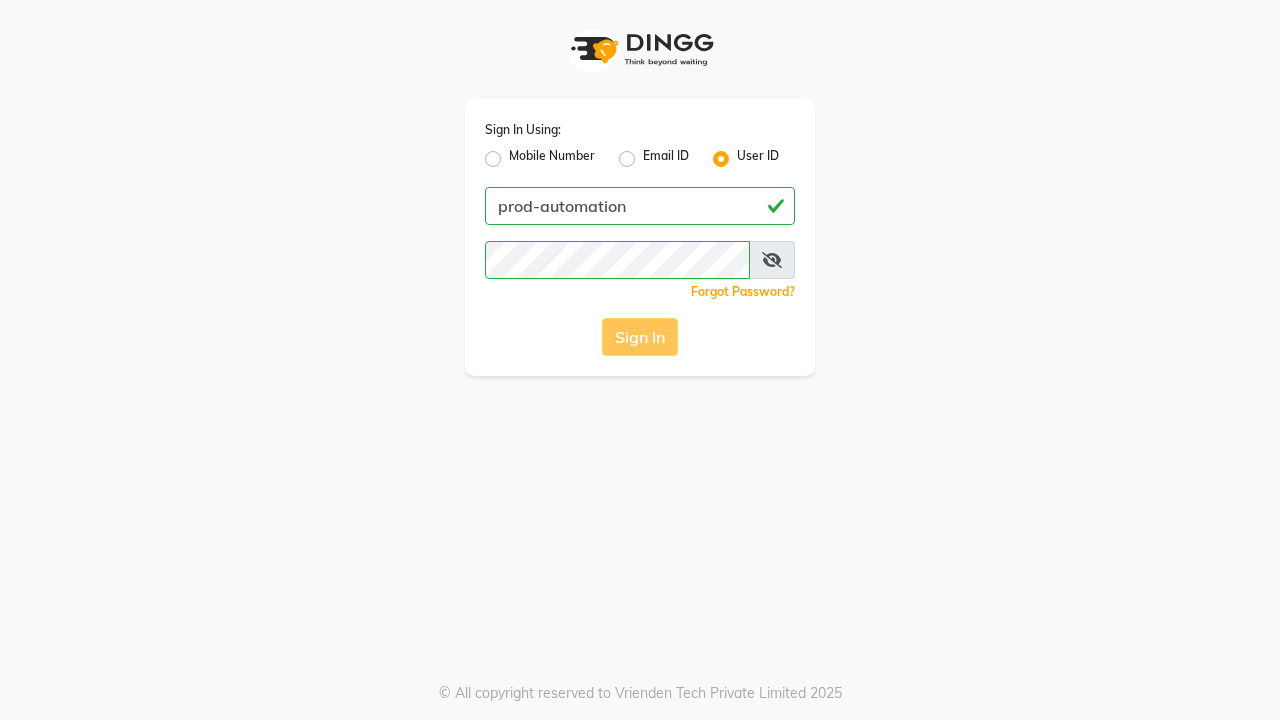 scroll, scrollTop: 0, scrollLeft: 0, axis: both 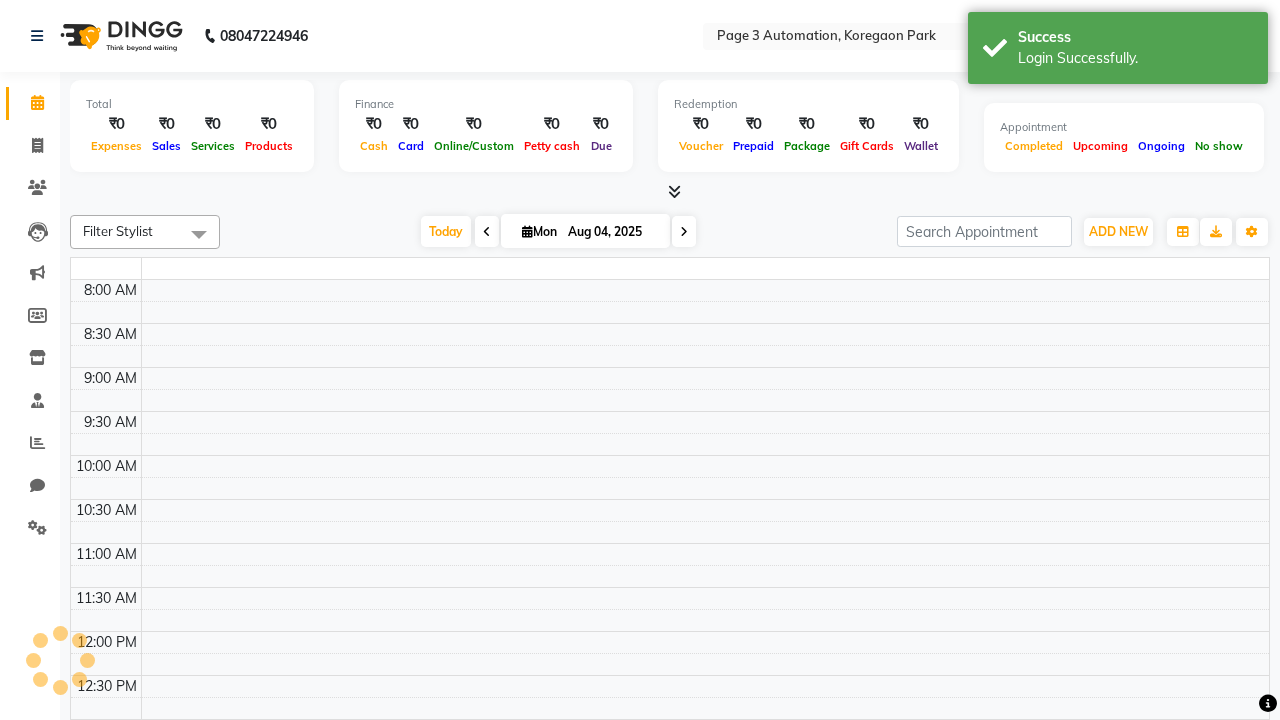 select on "en" 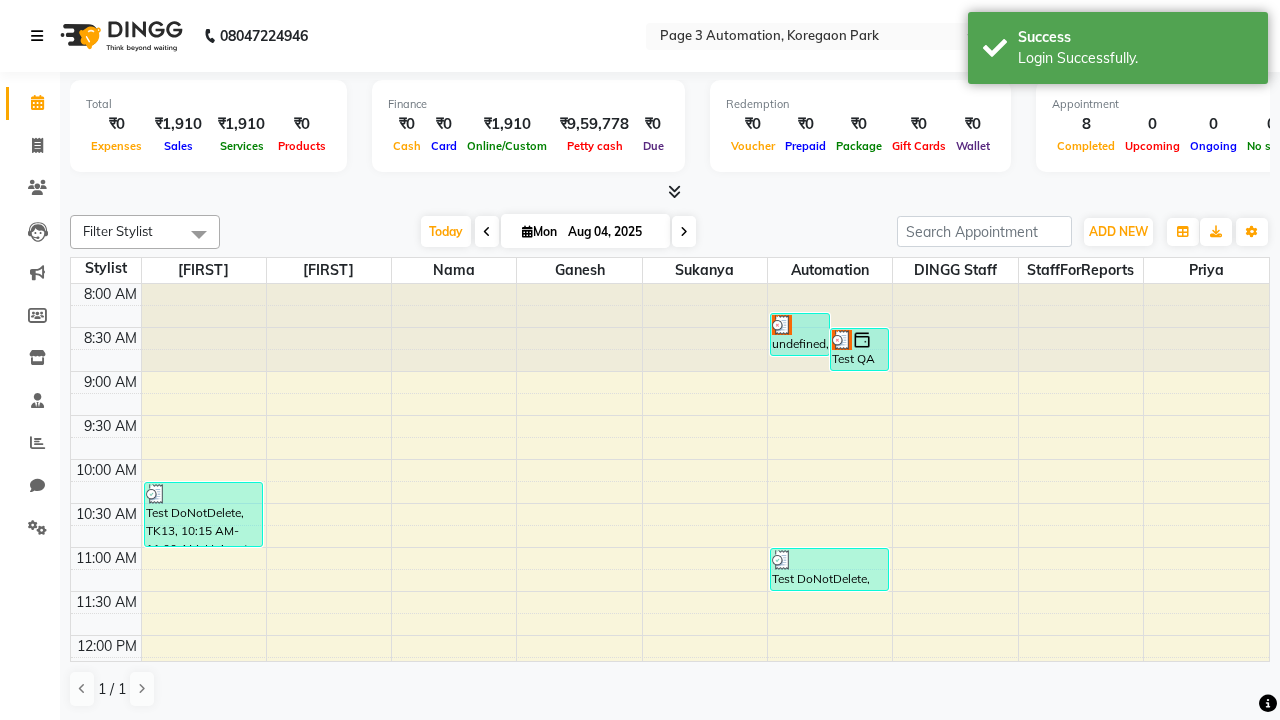 click at bounding box center (37, 36) 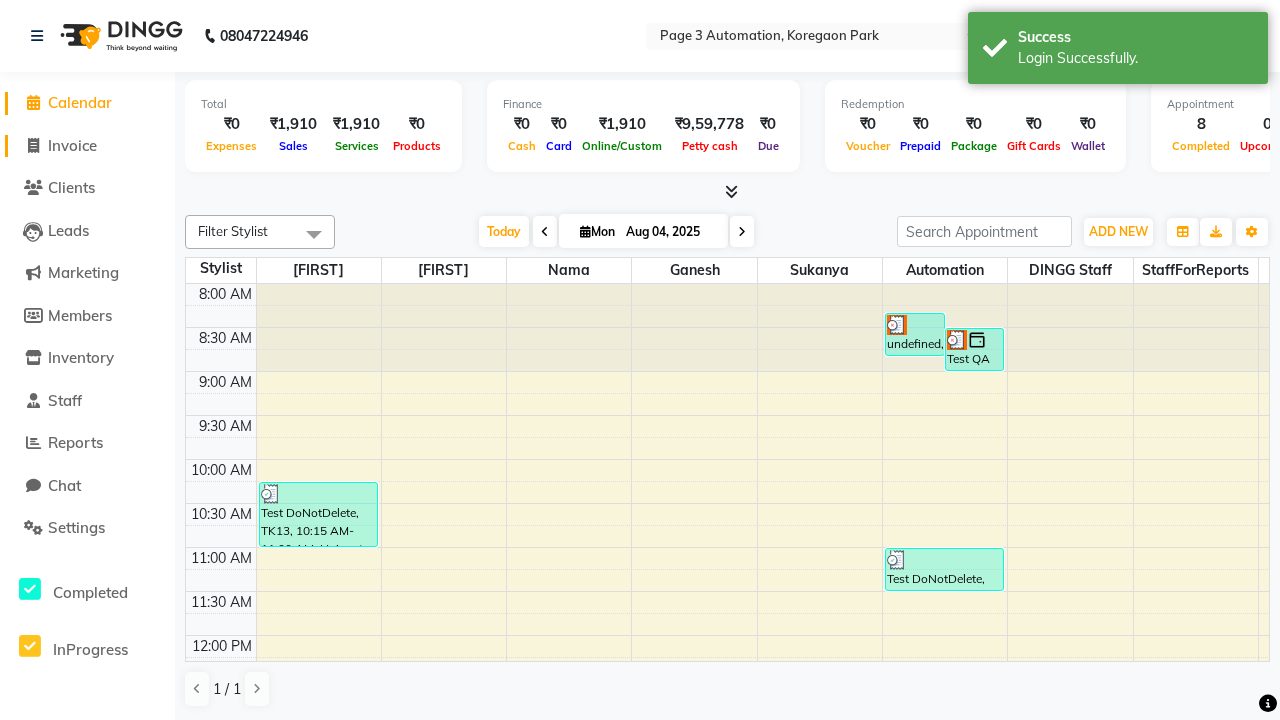 click on "Invoice" 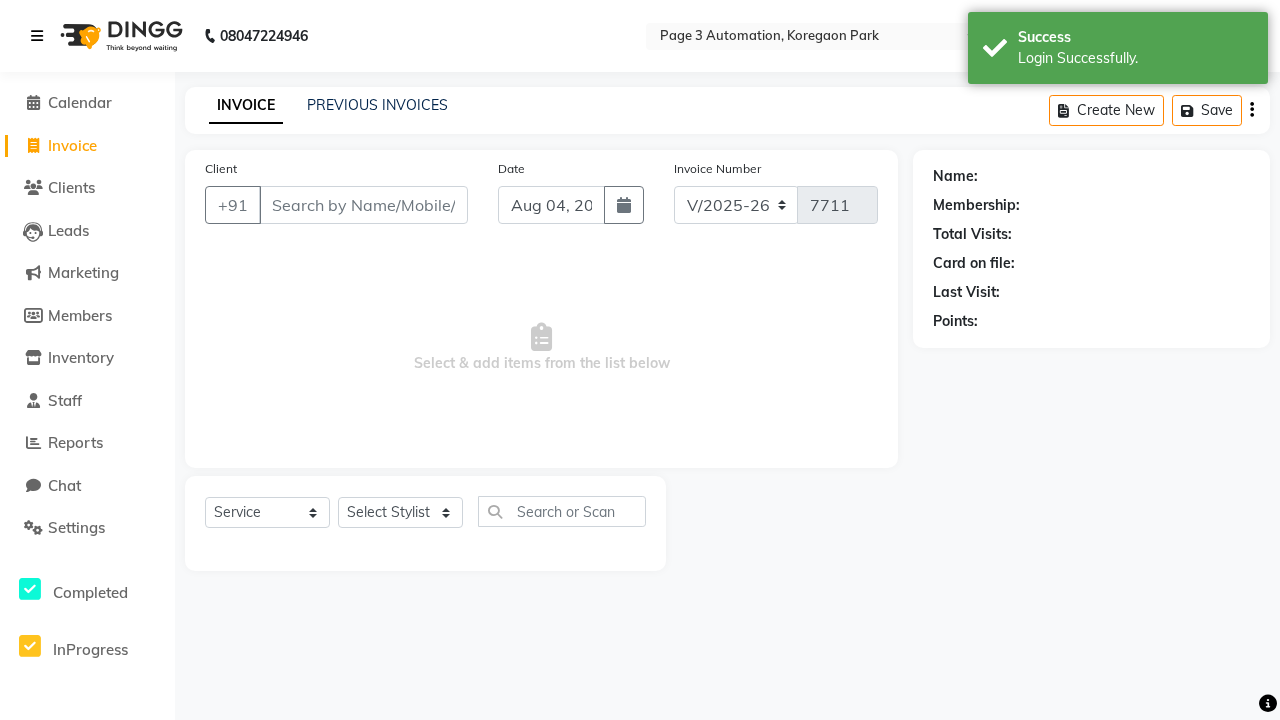 click at bounding box center [37, 36] 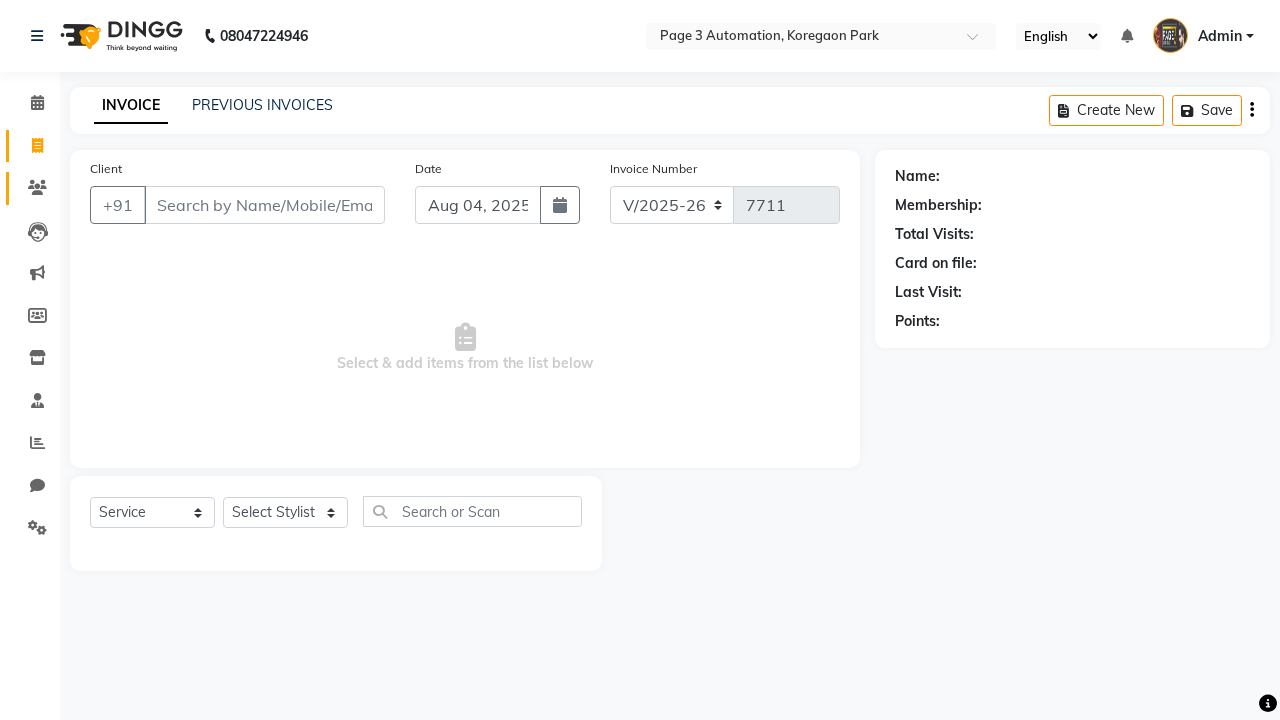 click 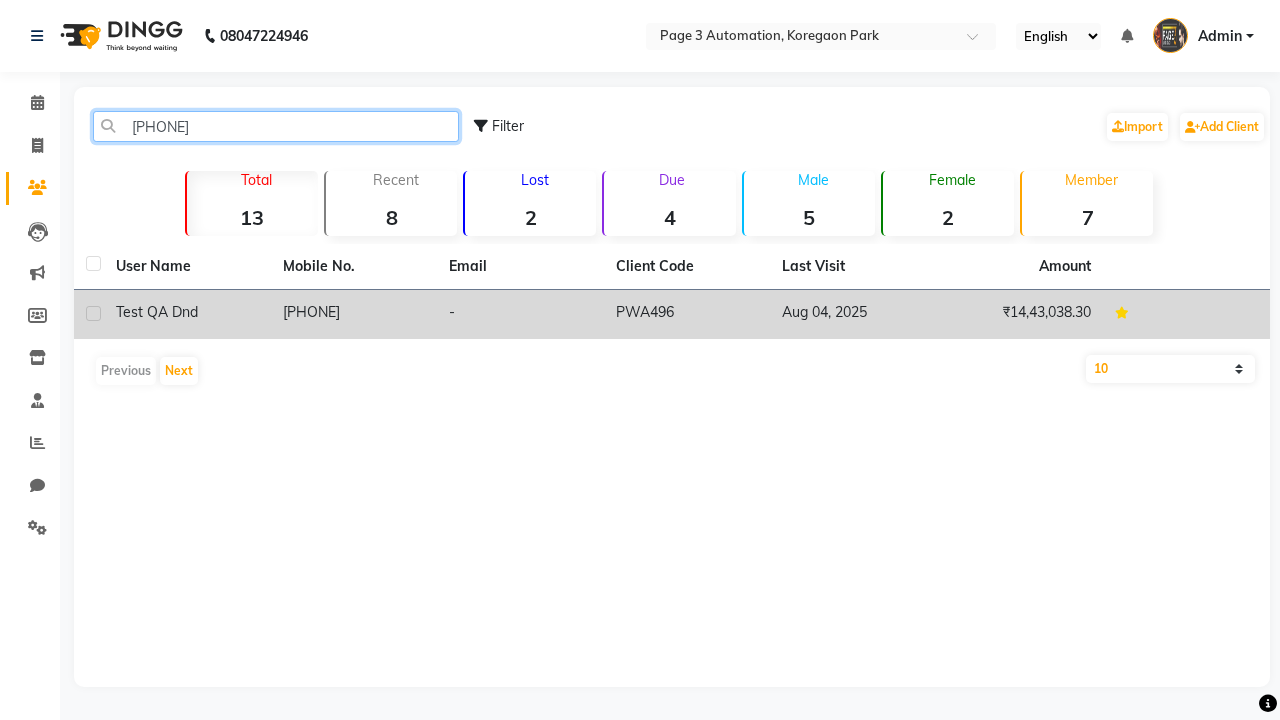 type on "[PHONE]" 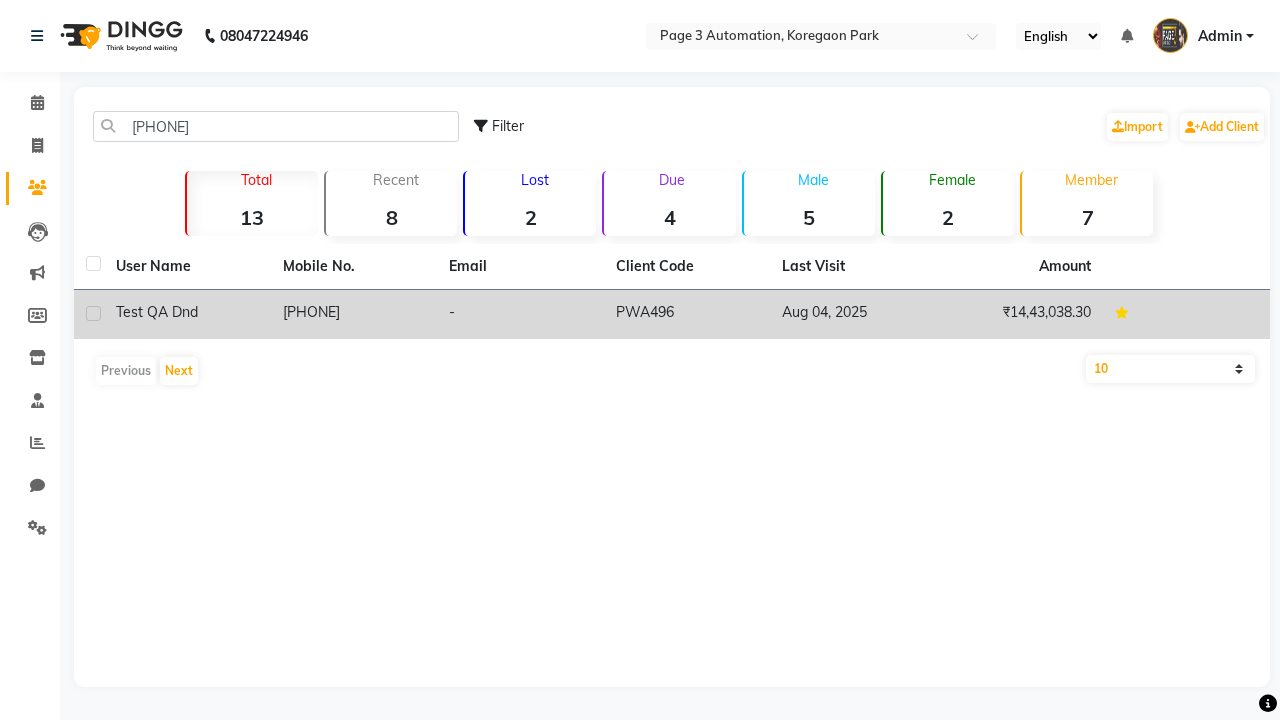 click on "[PHONE]" 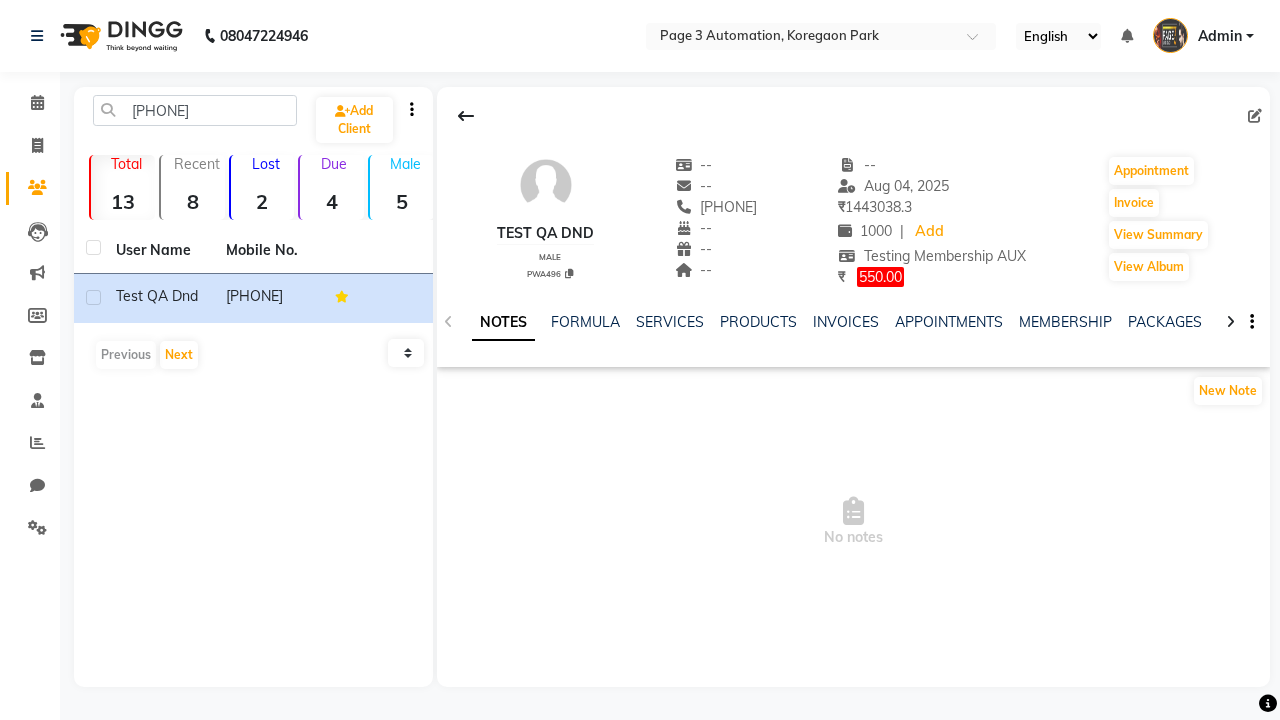 click on "POINTS" 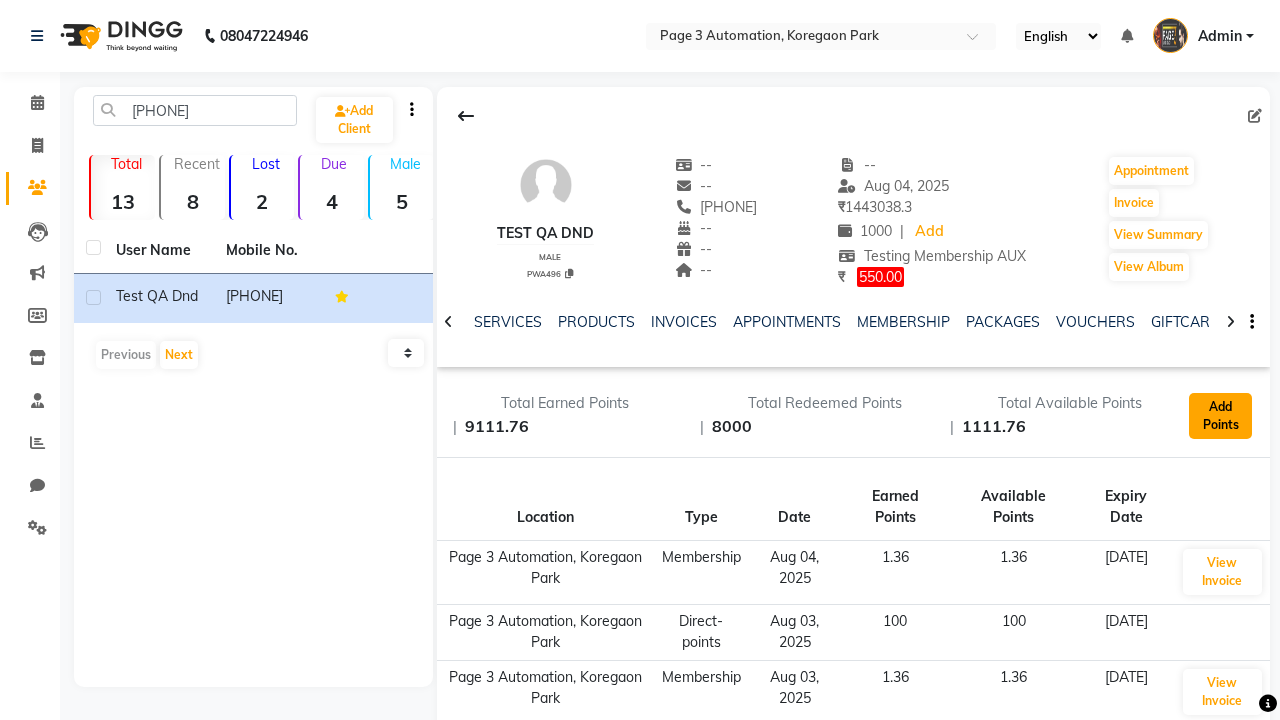 click on "Add Points" 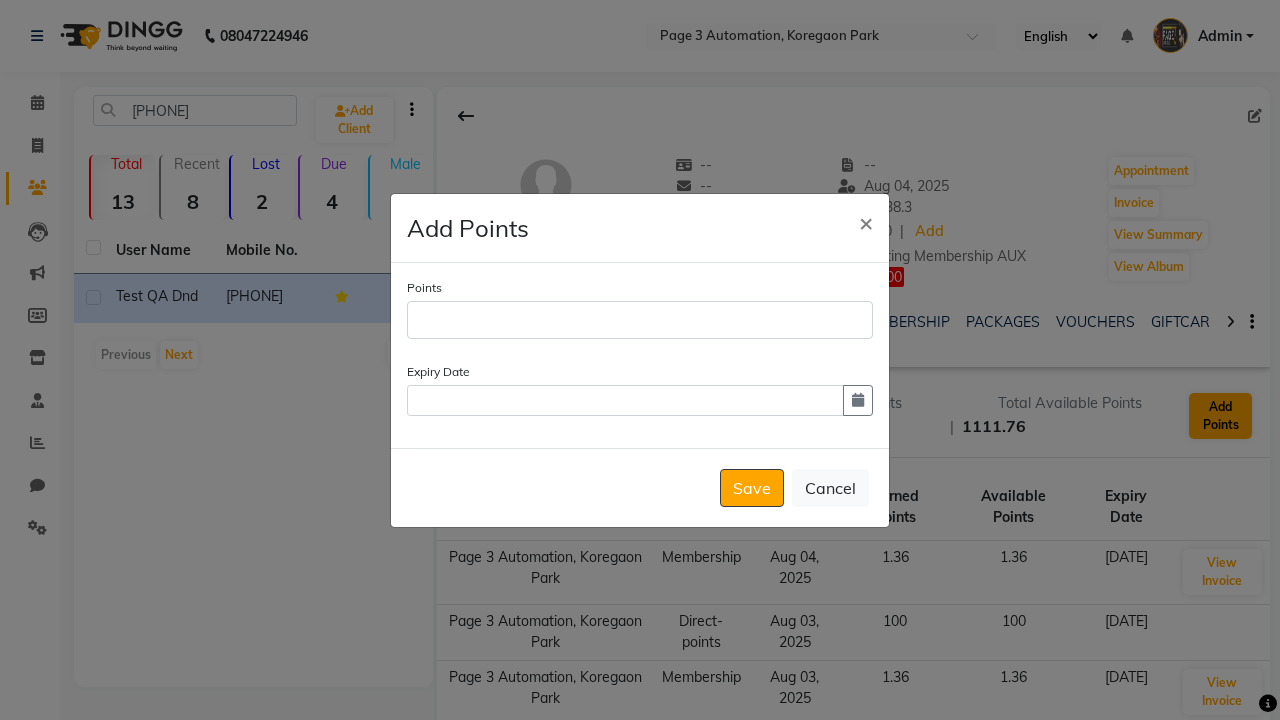 scroll, scrollTop: 0, scrollLeft: 387, axis: horizontal 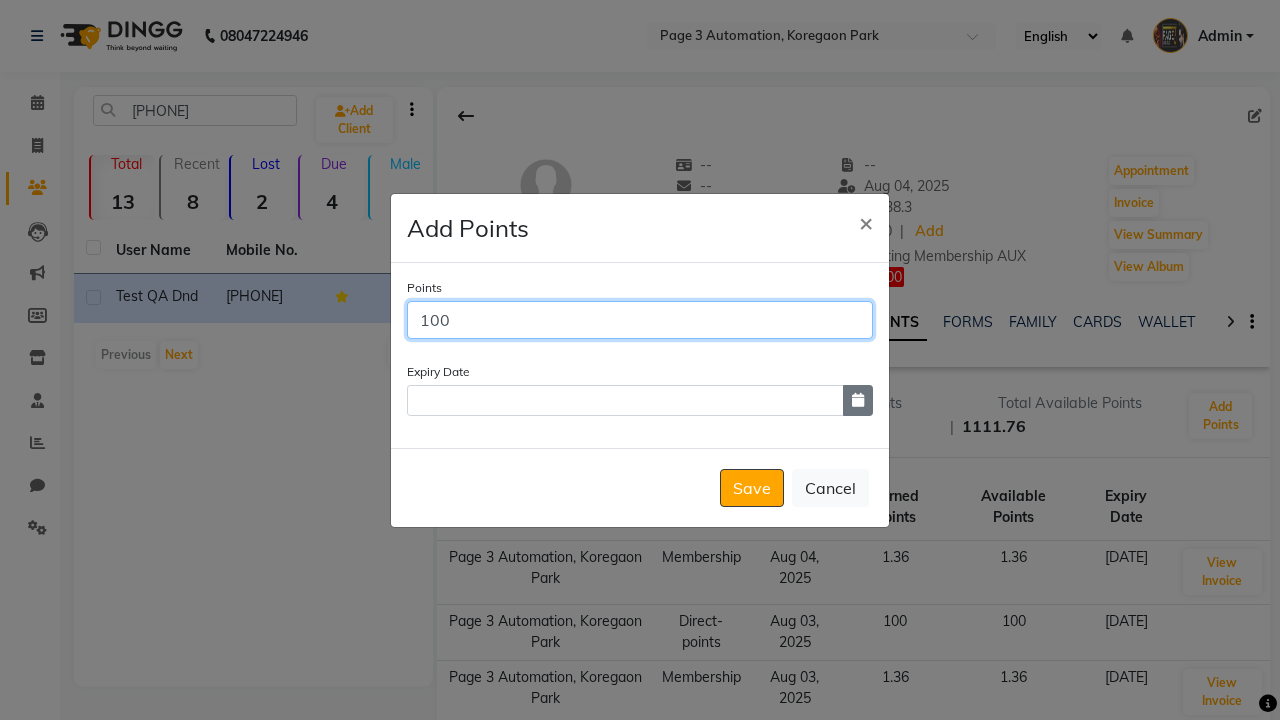 type on "100" 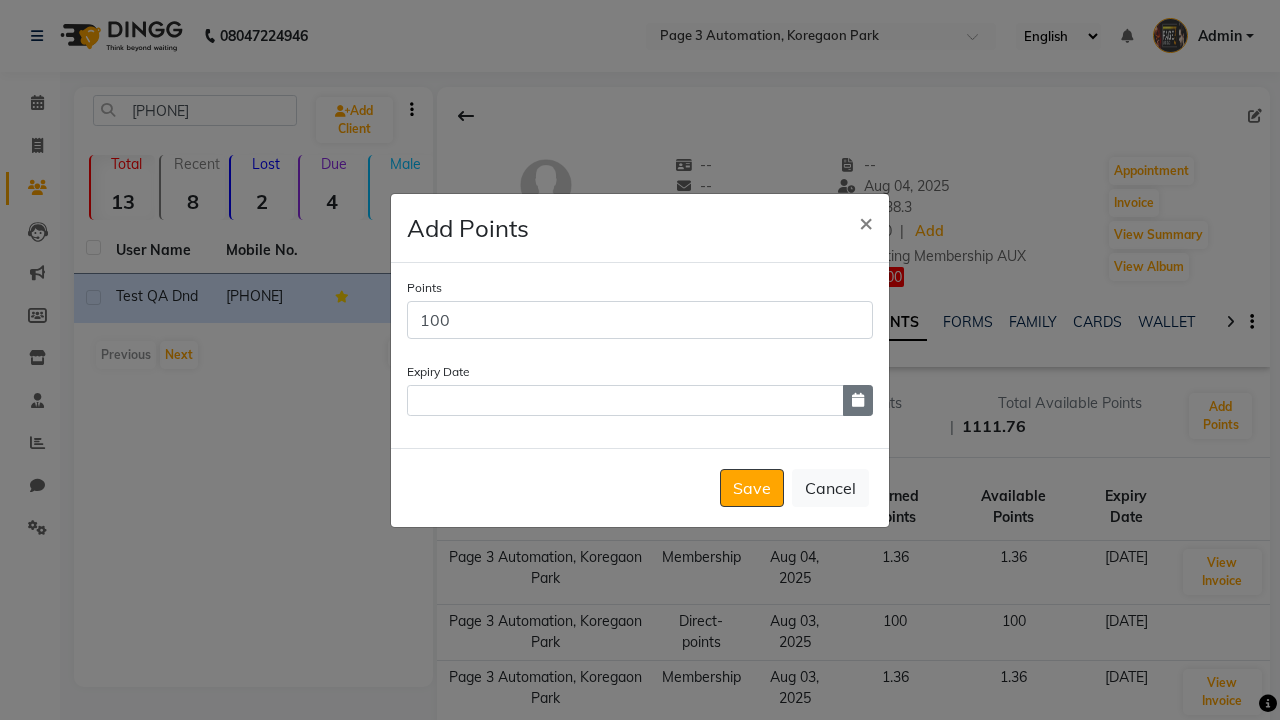 click 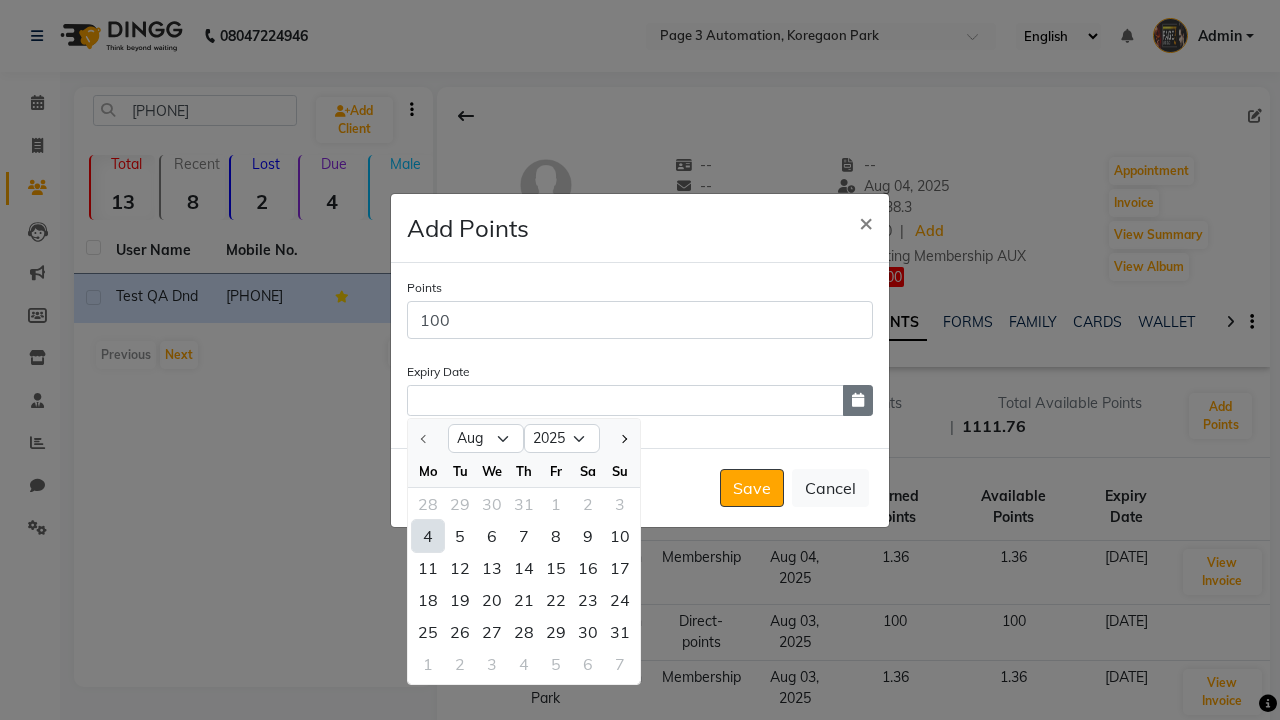 select on "12" 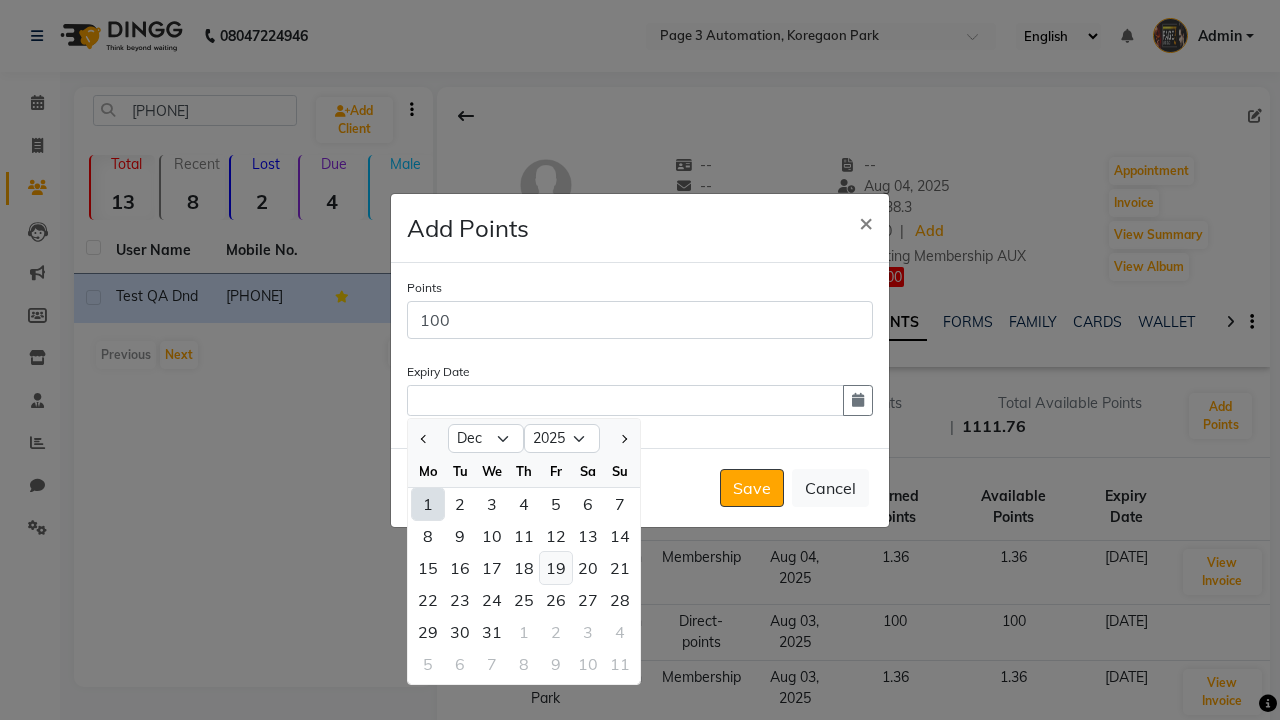 click on "19" 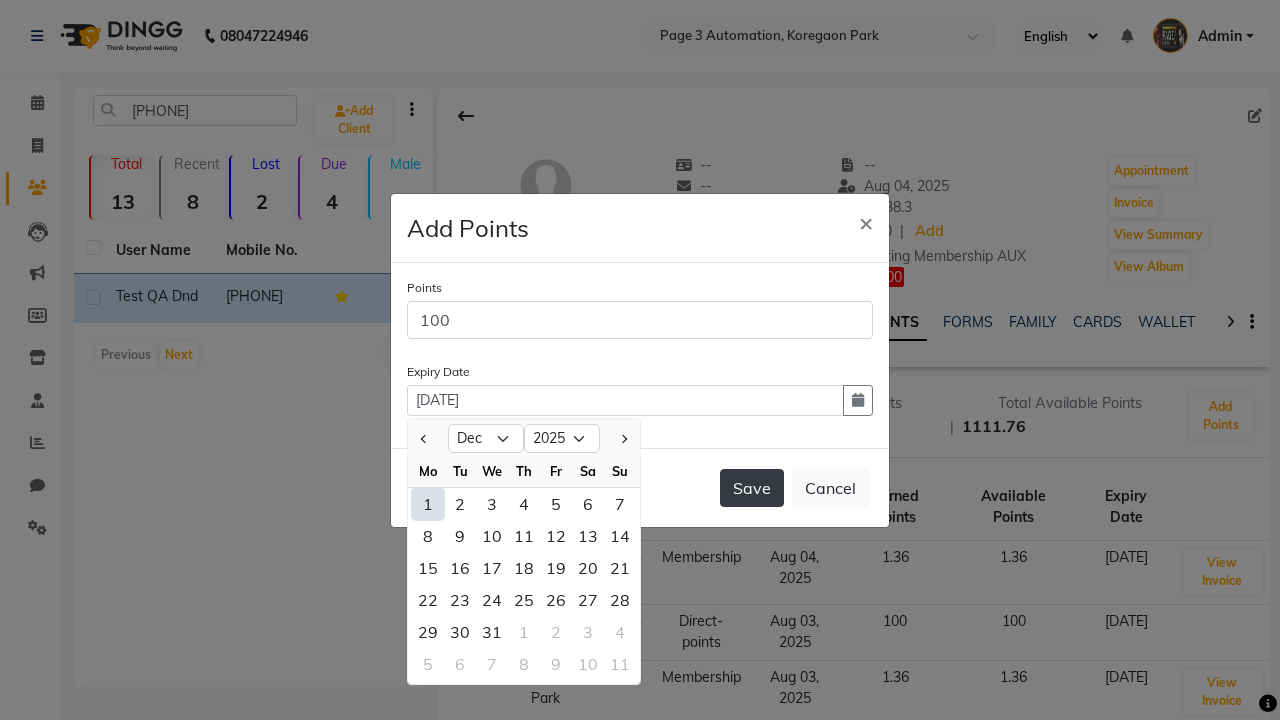 click on "Save" 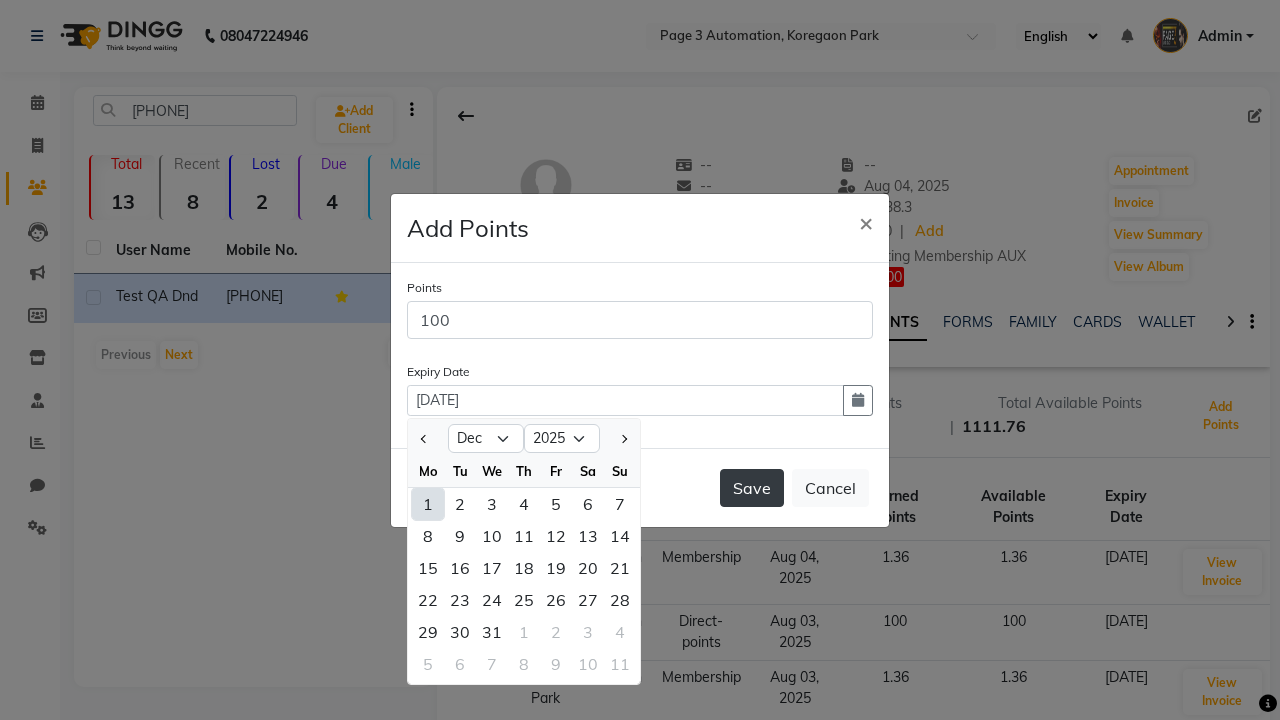 type 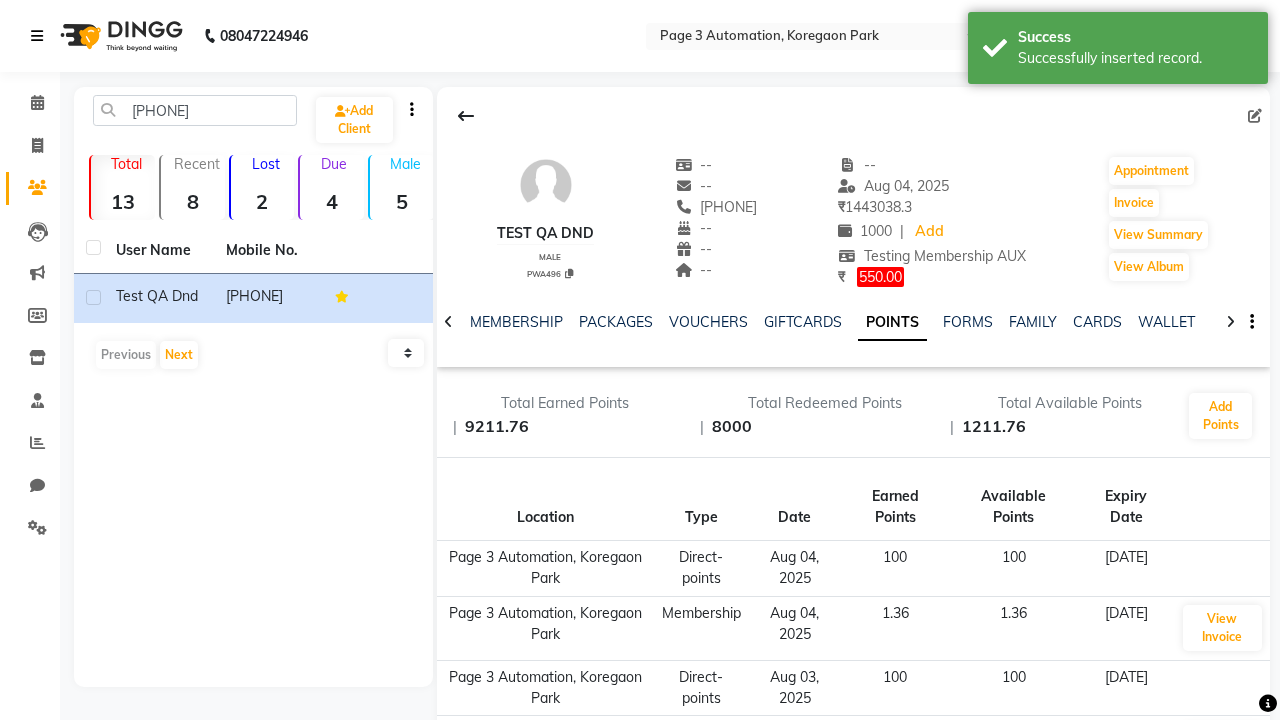 click on "Successfully inserted record." at bounding box center (1135, 58) 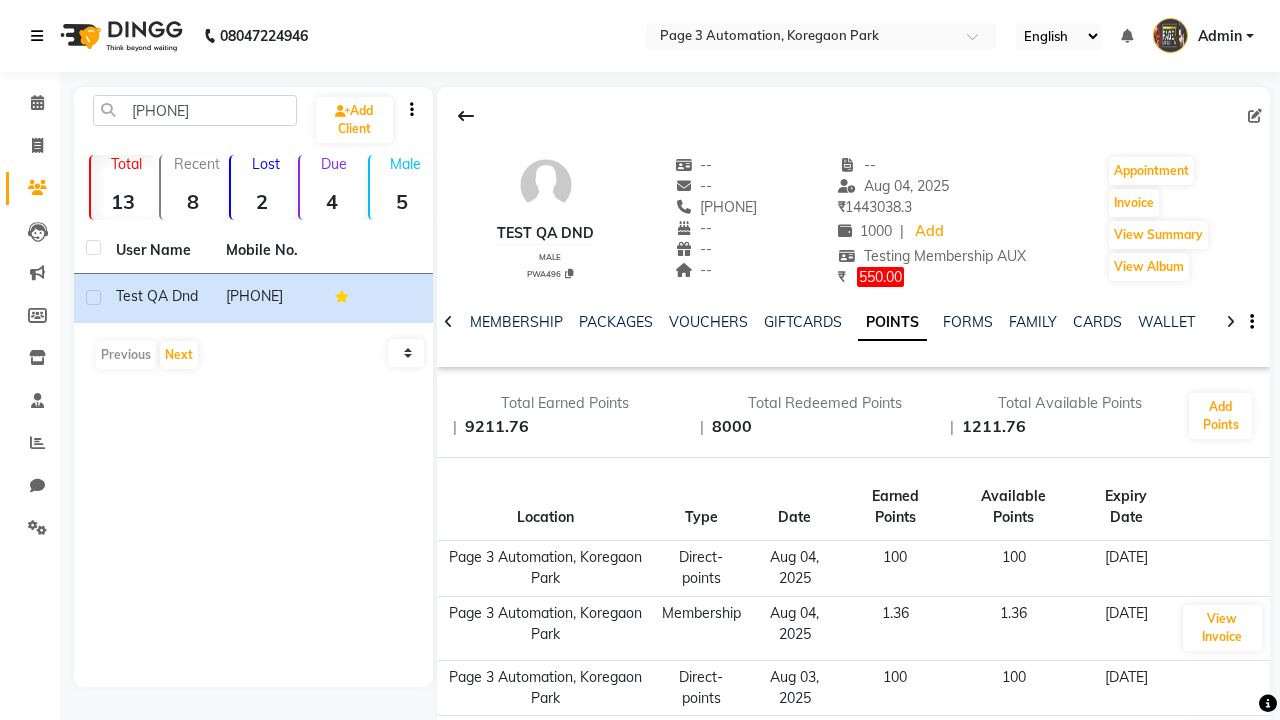 click at bounding box center [37, 36] 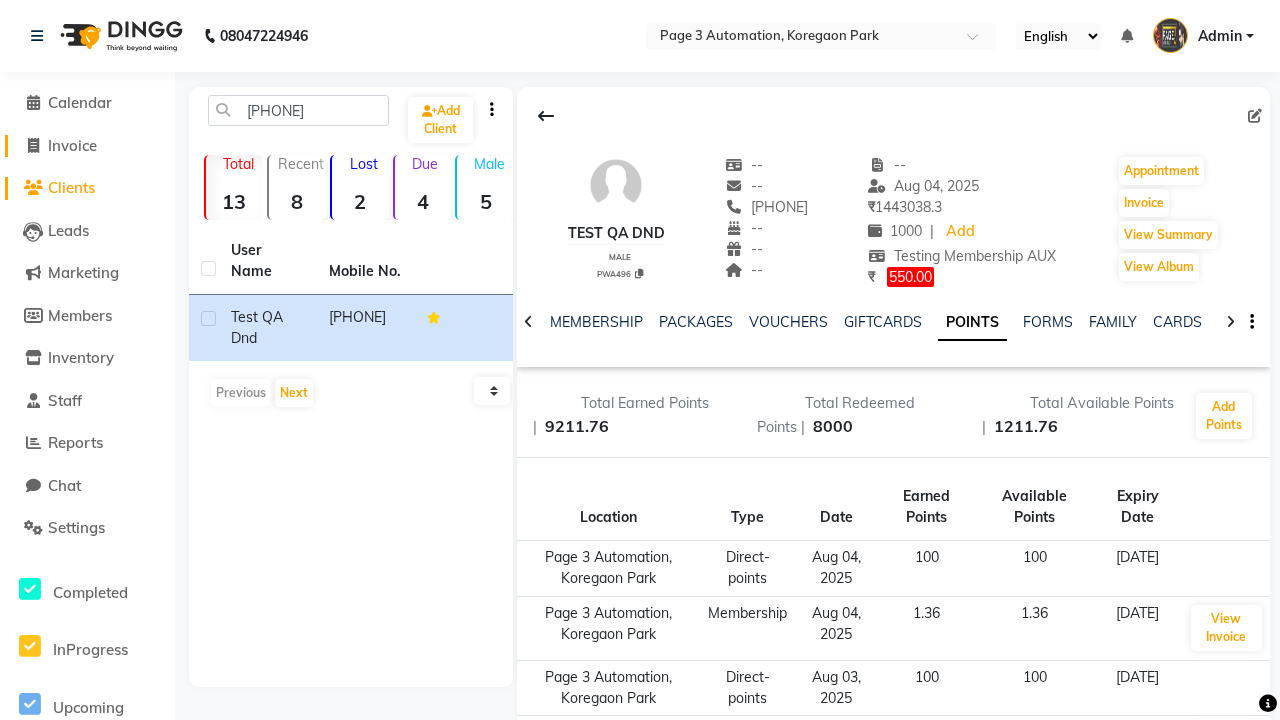 click on "Invoice" 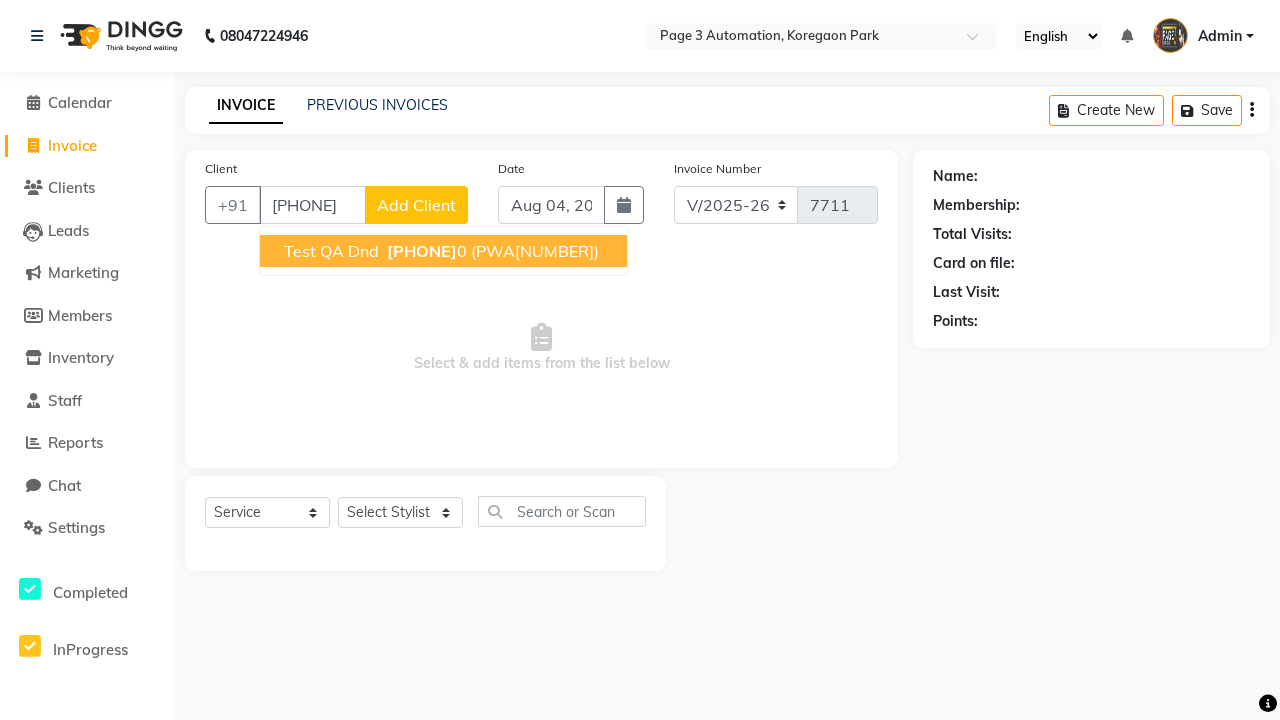 click on "[PHONE]" at bounding box center (422, 251) 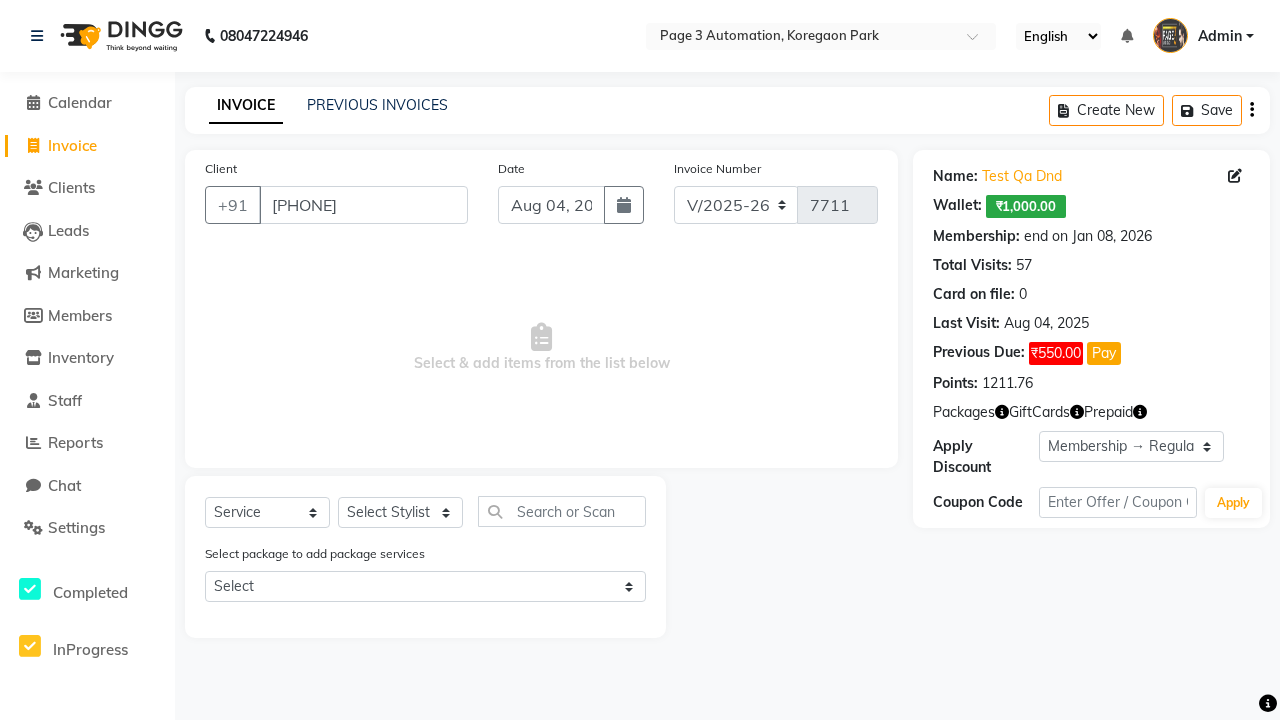 select on "0:" 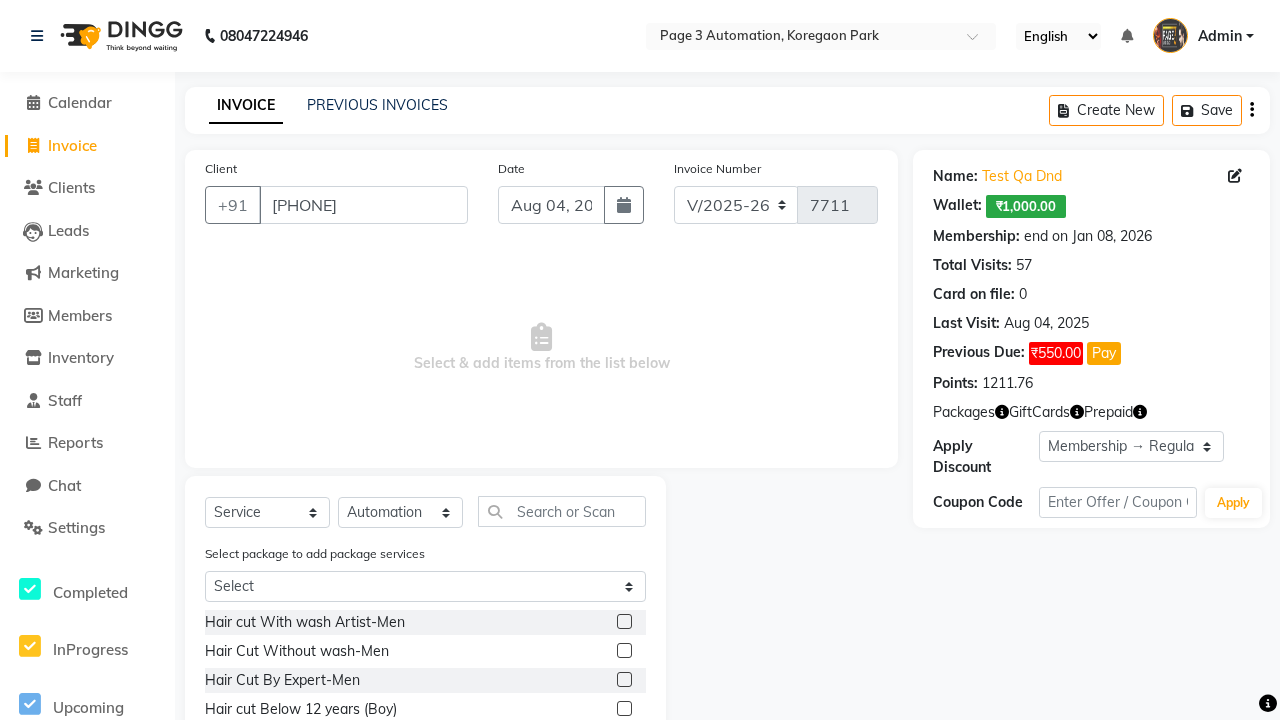 click 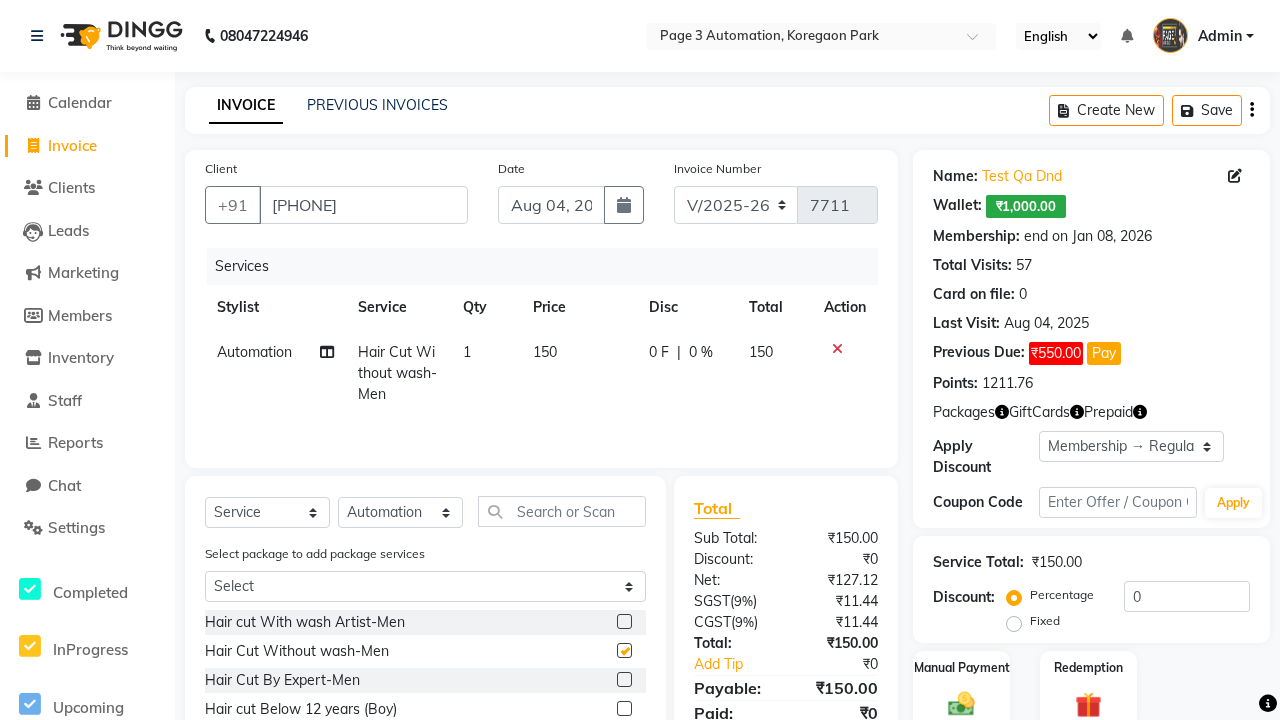 checkbox on "false" 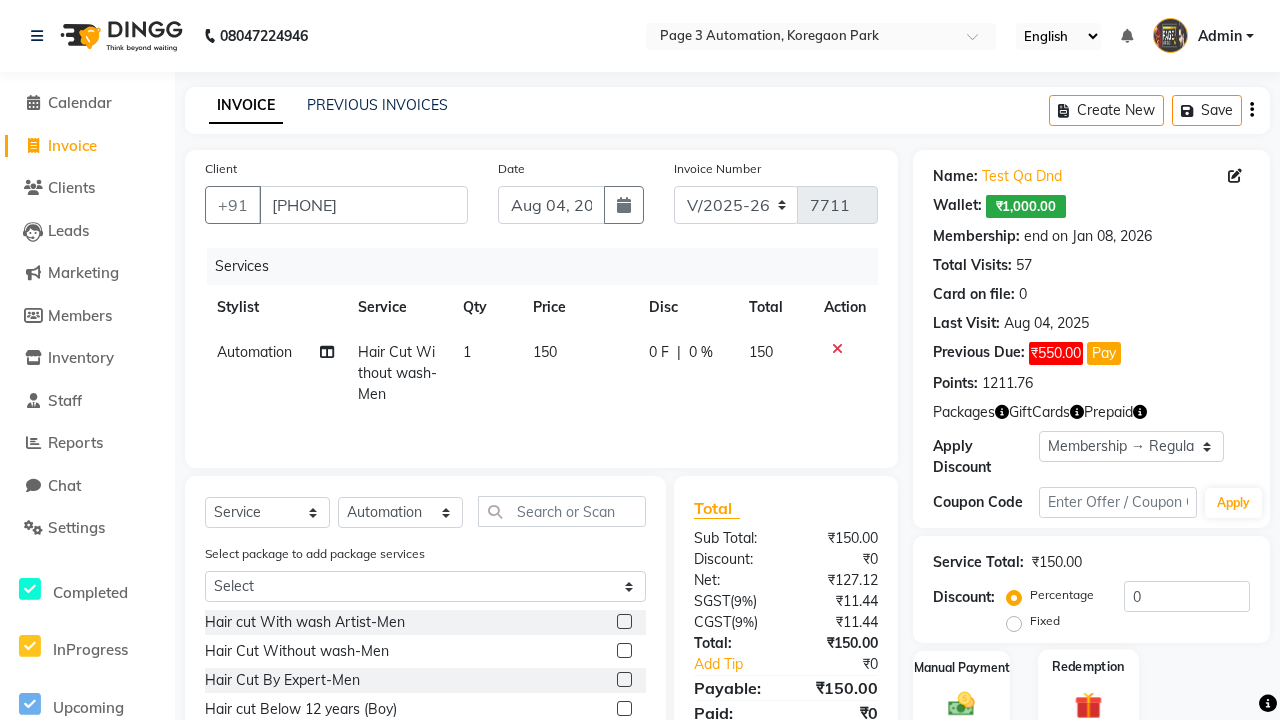 click 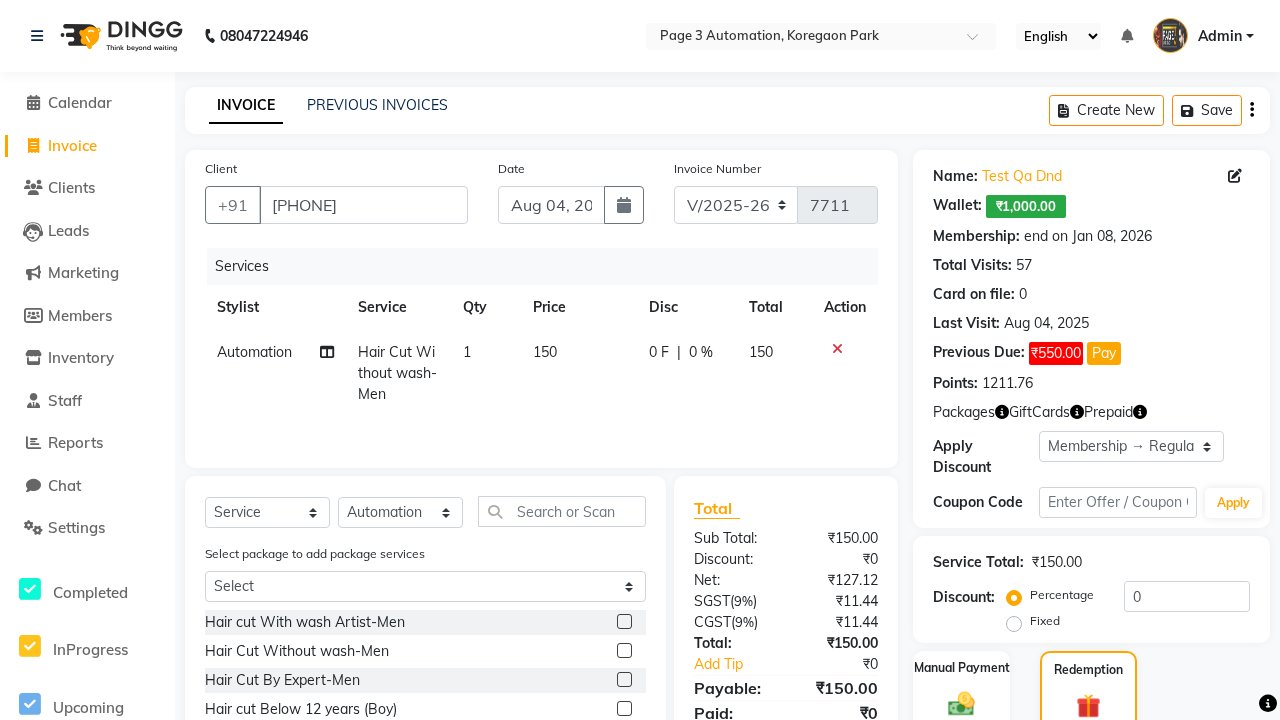 click on "Points" 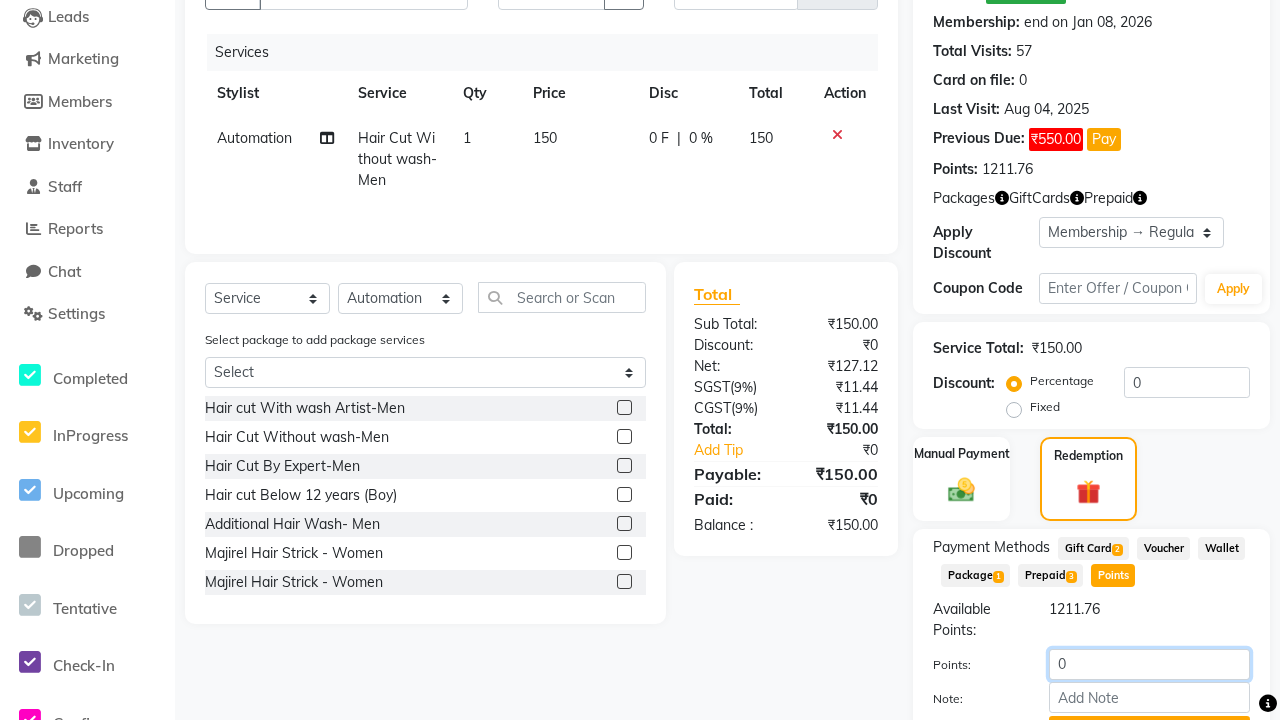 type on "100" 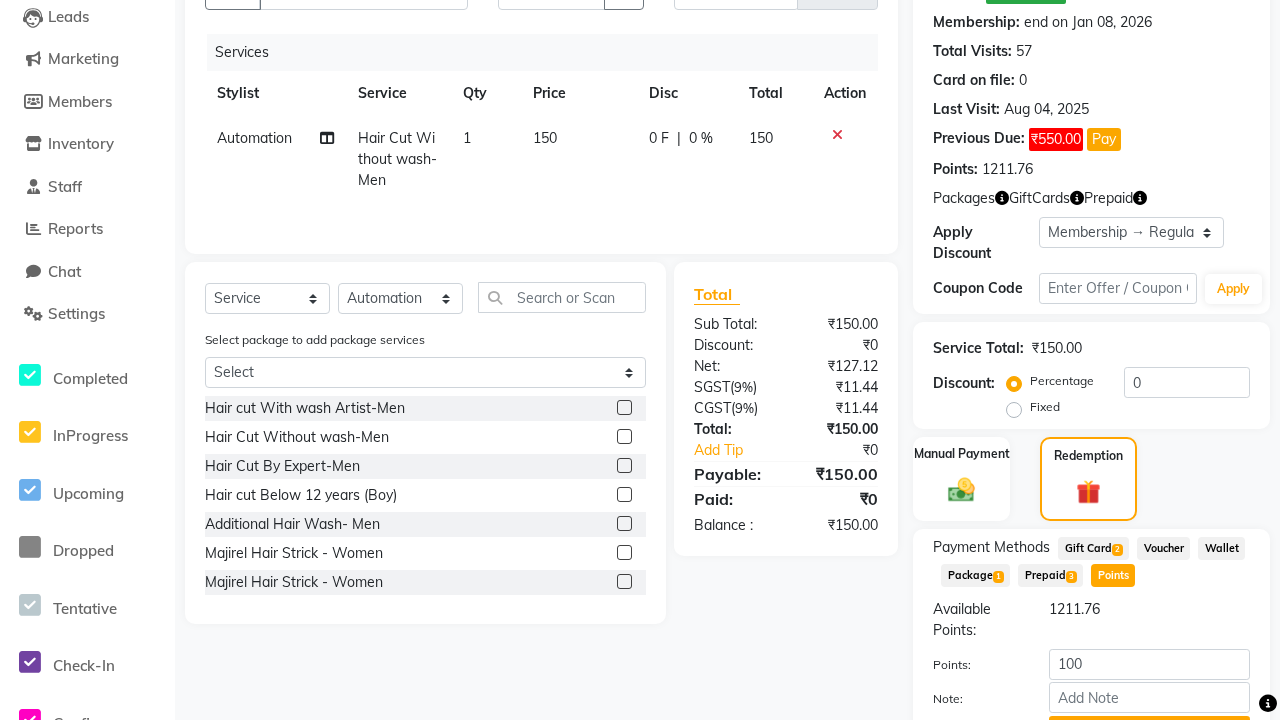 click on "Add Points" 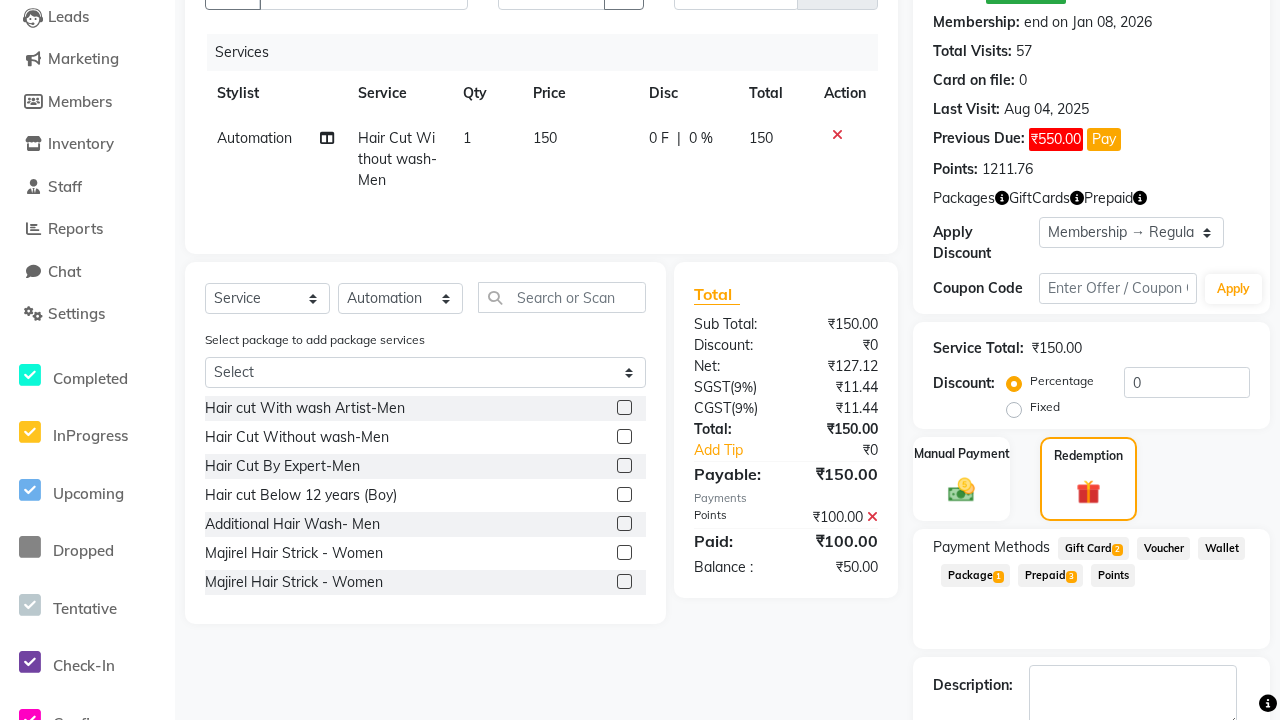 scroll, scrollTop: 240, scrollLeft: 0, axis: vertical 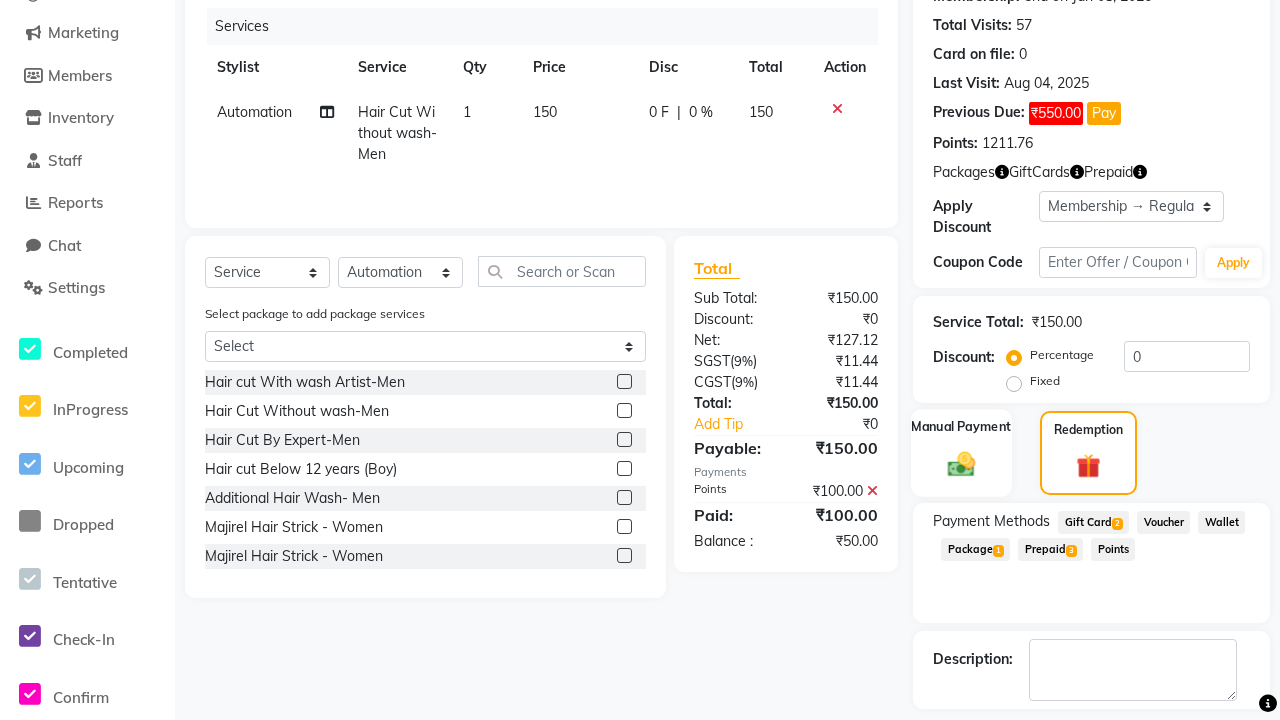 click 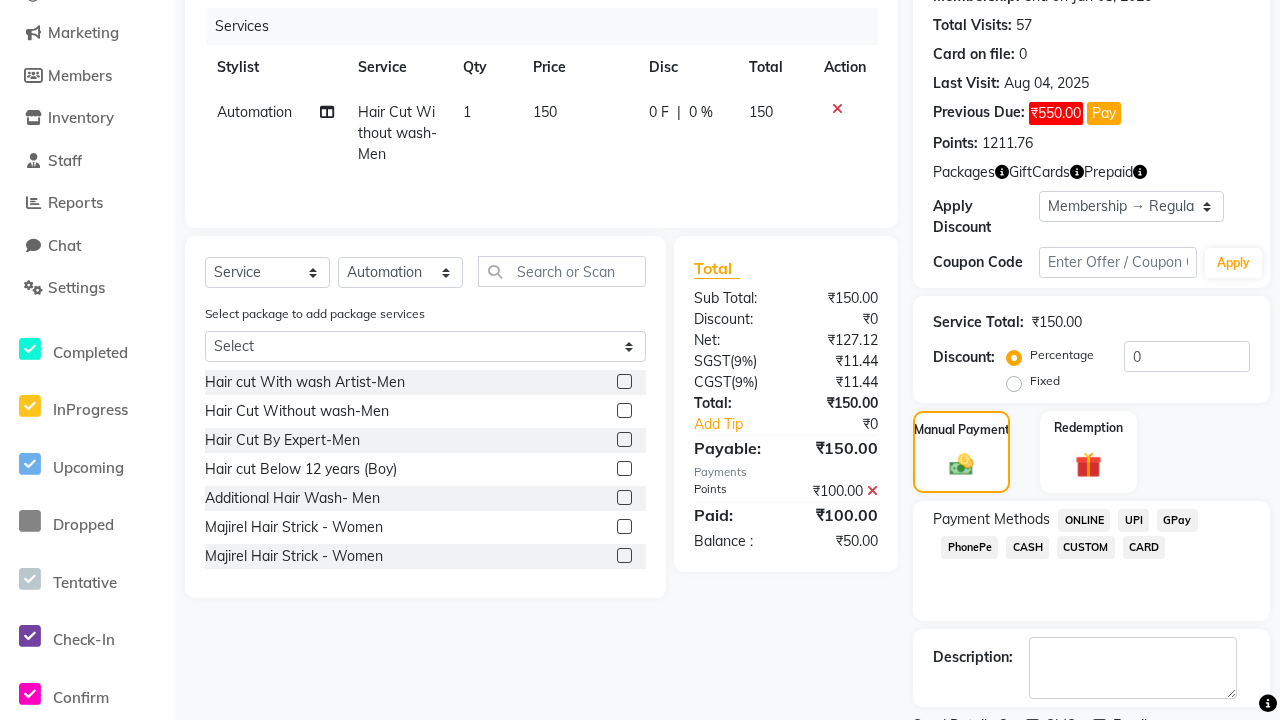 click on "ONLINE" 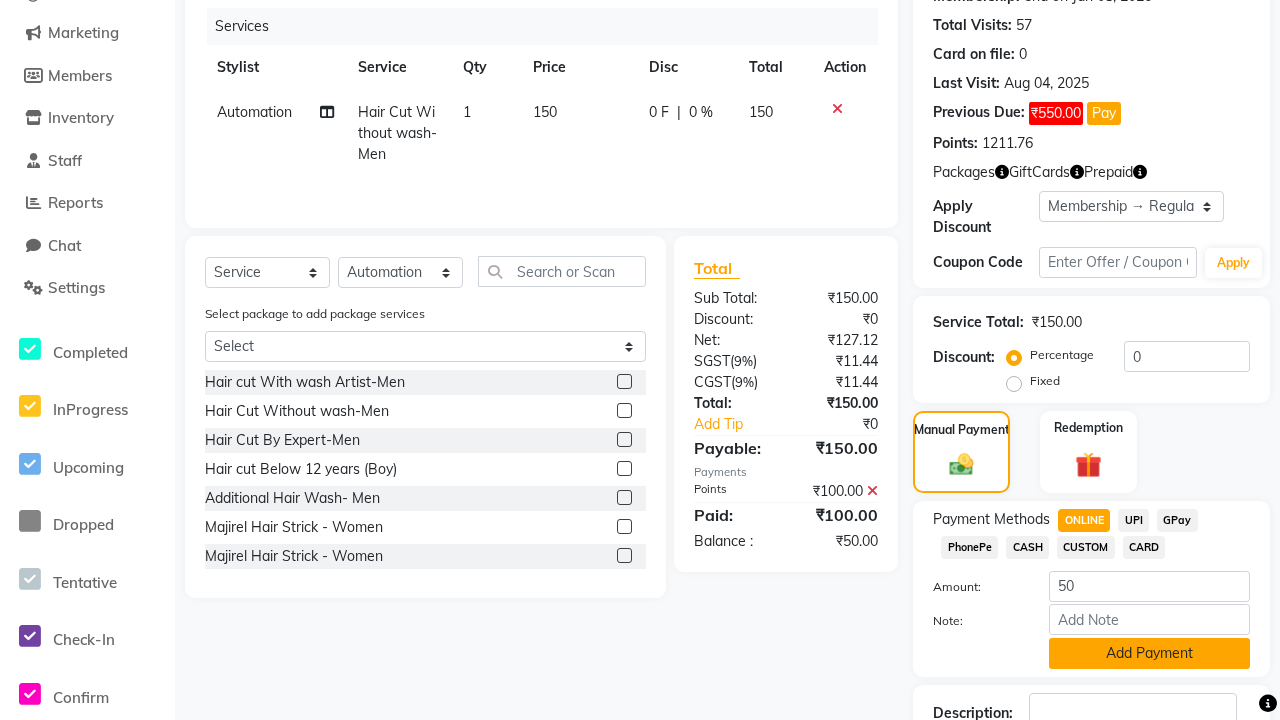 click on "Add Payment" 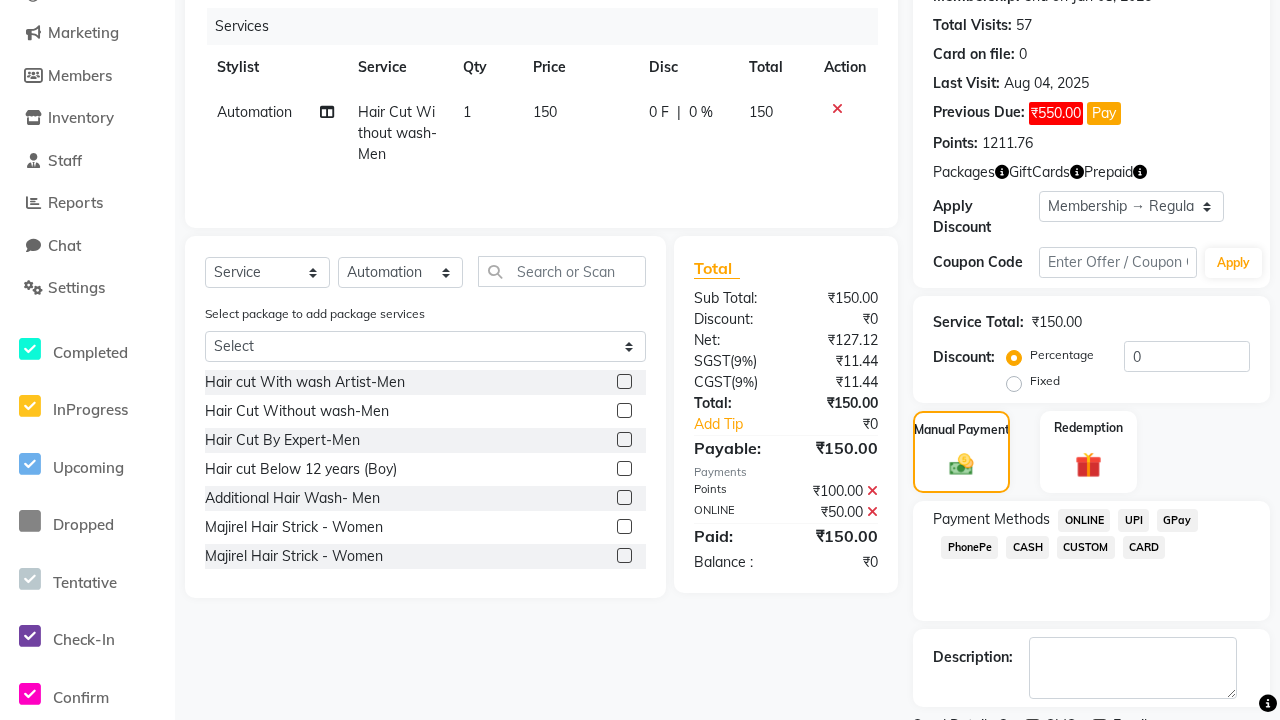 click 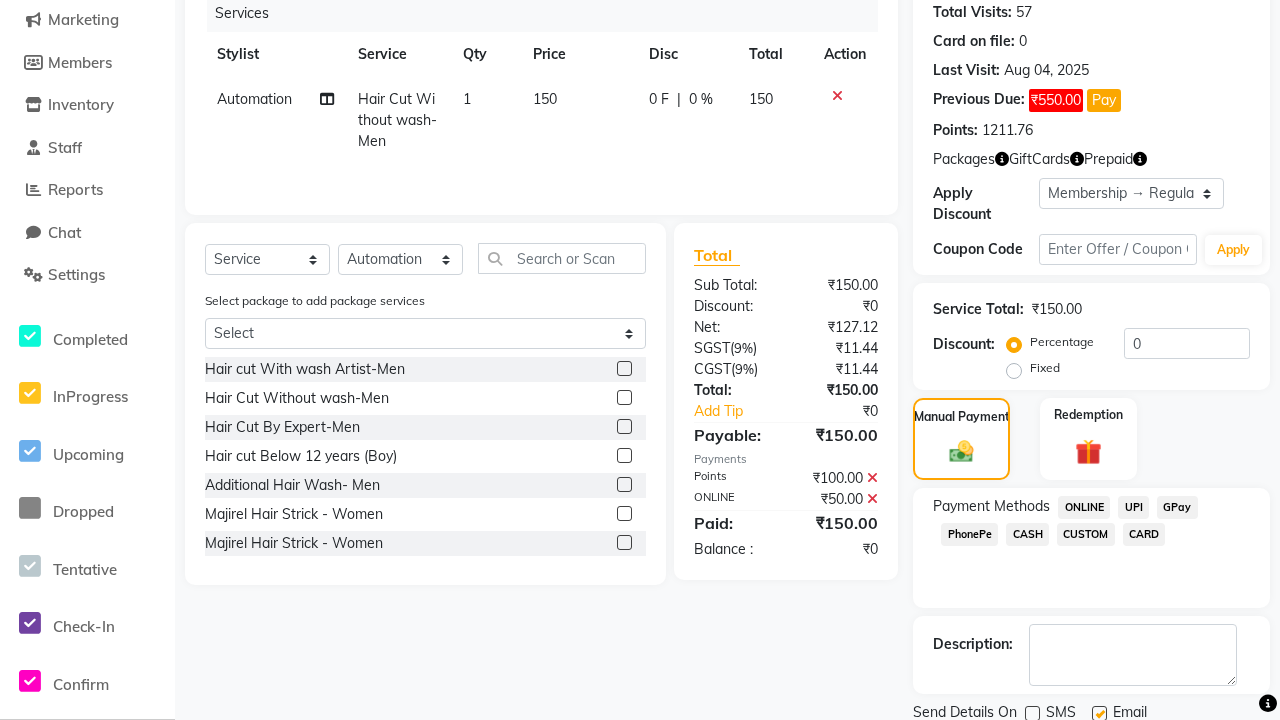 click 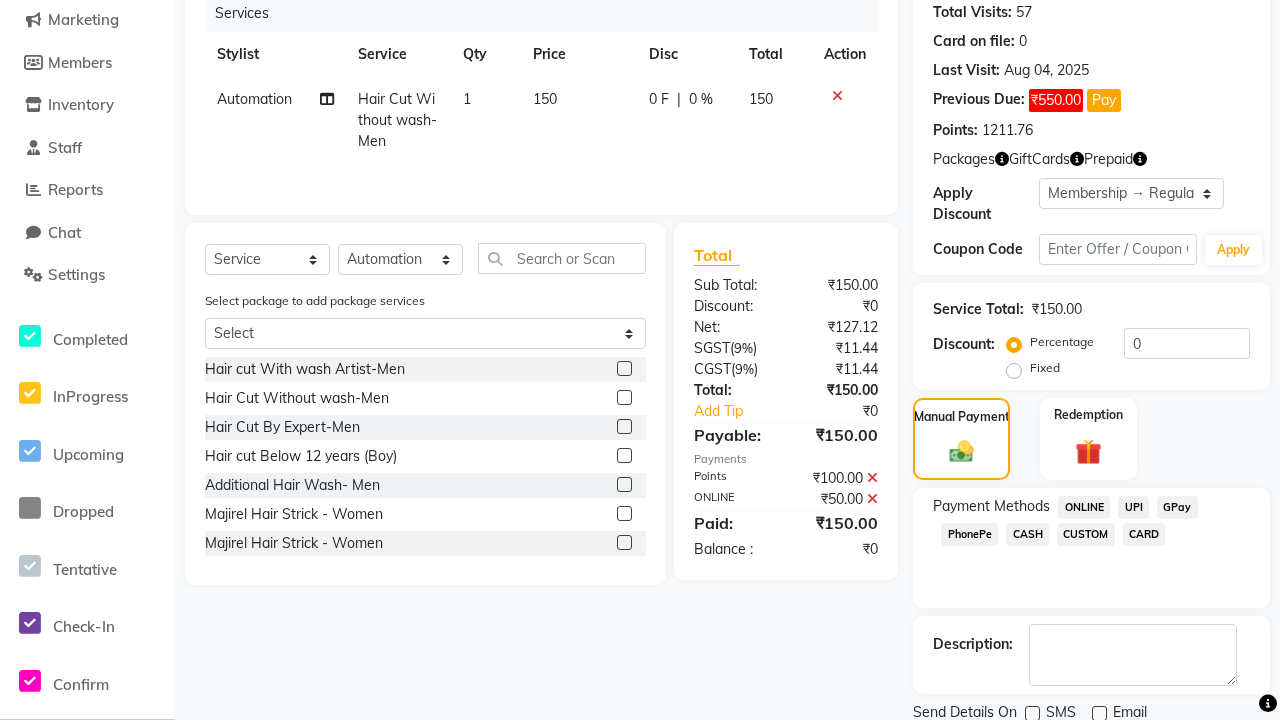 click on "Checkout" 